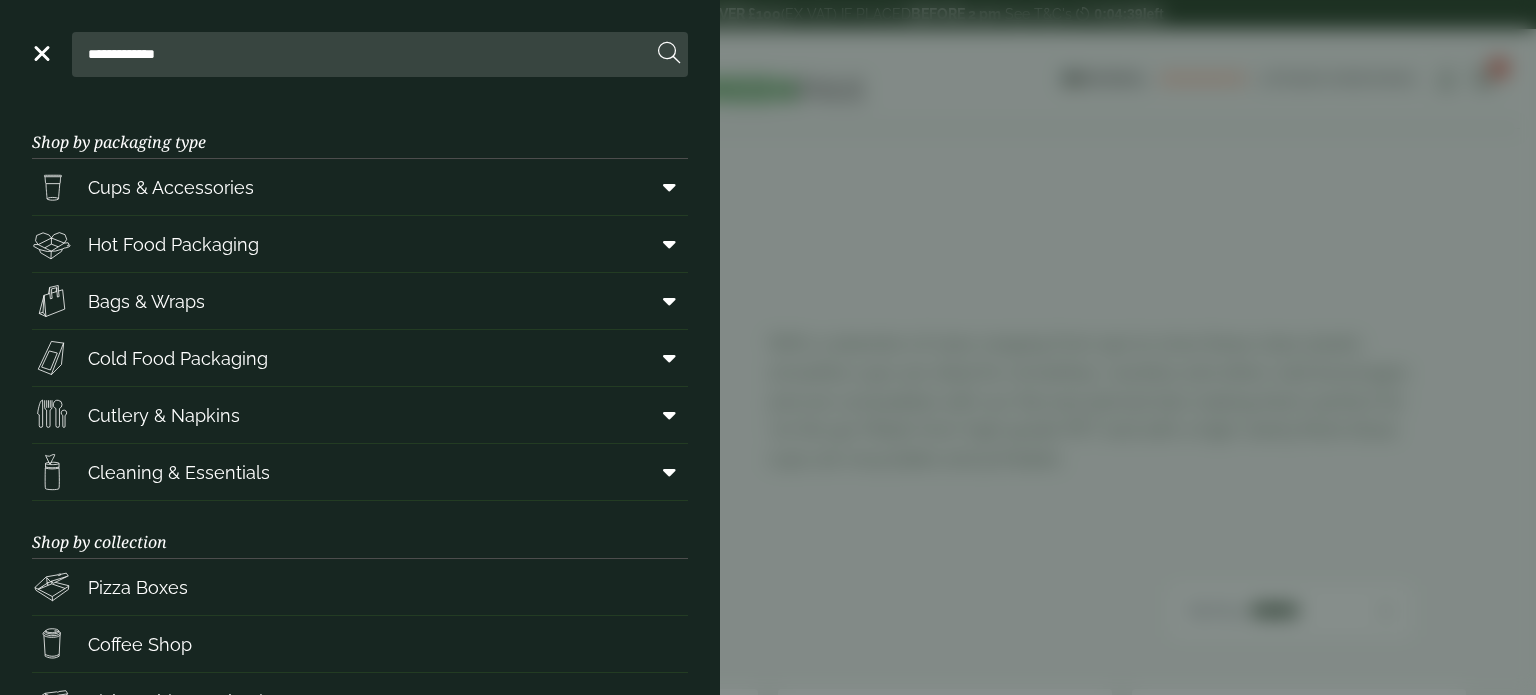 scroll, scrollTop: 0, scrollLeft: 0, axis: both 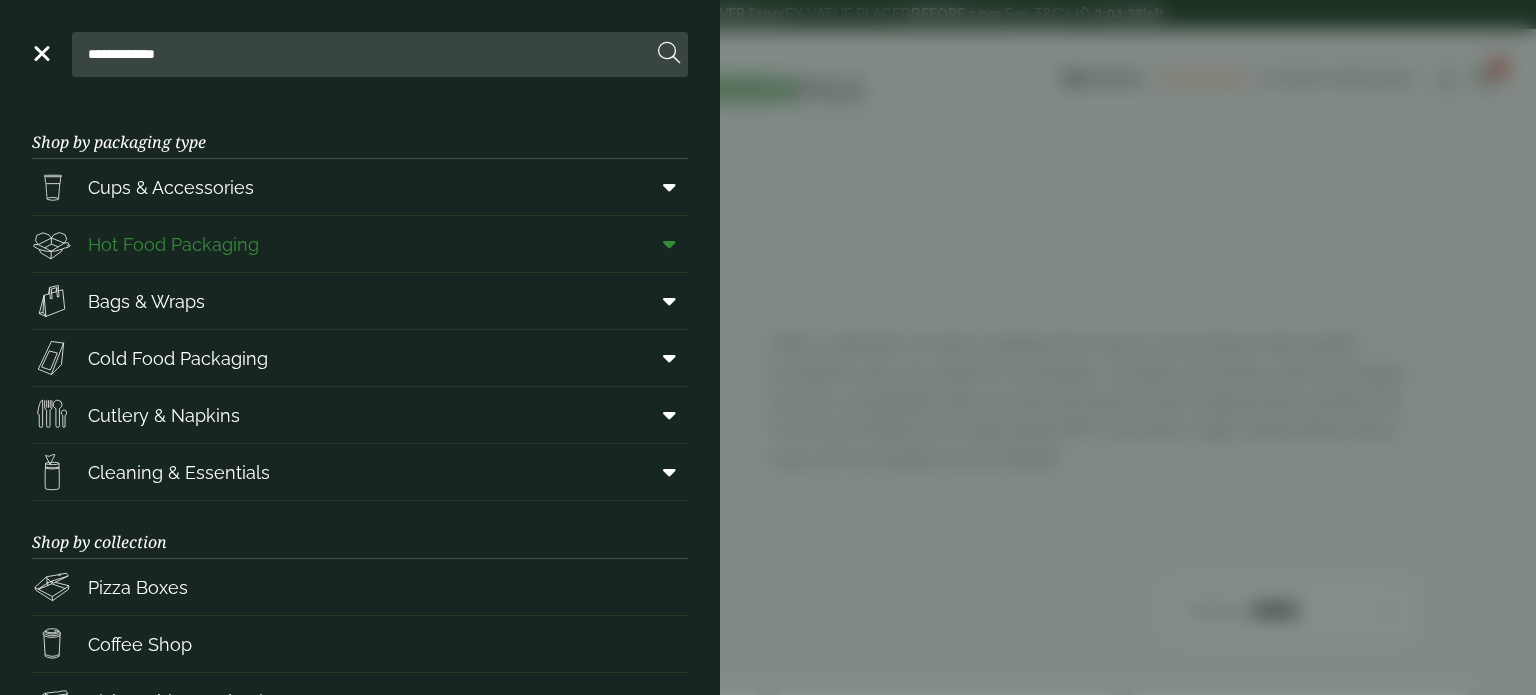 click at bounding box center (665, 244) 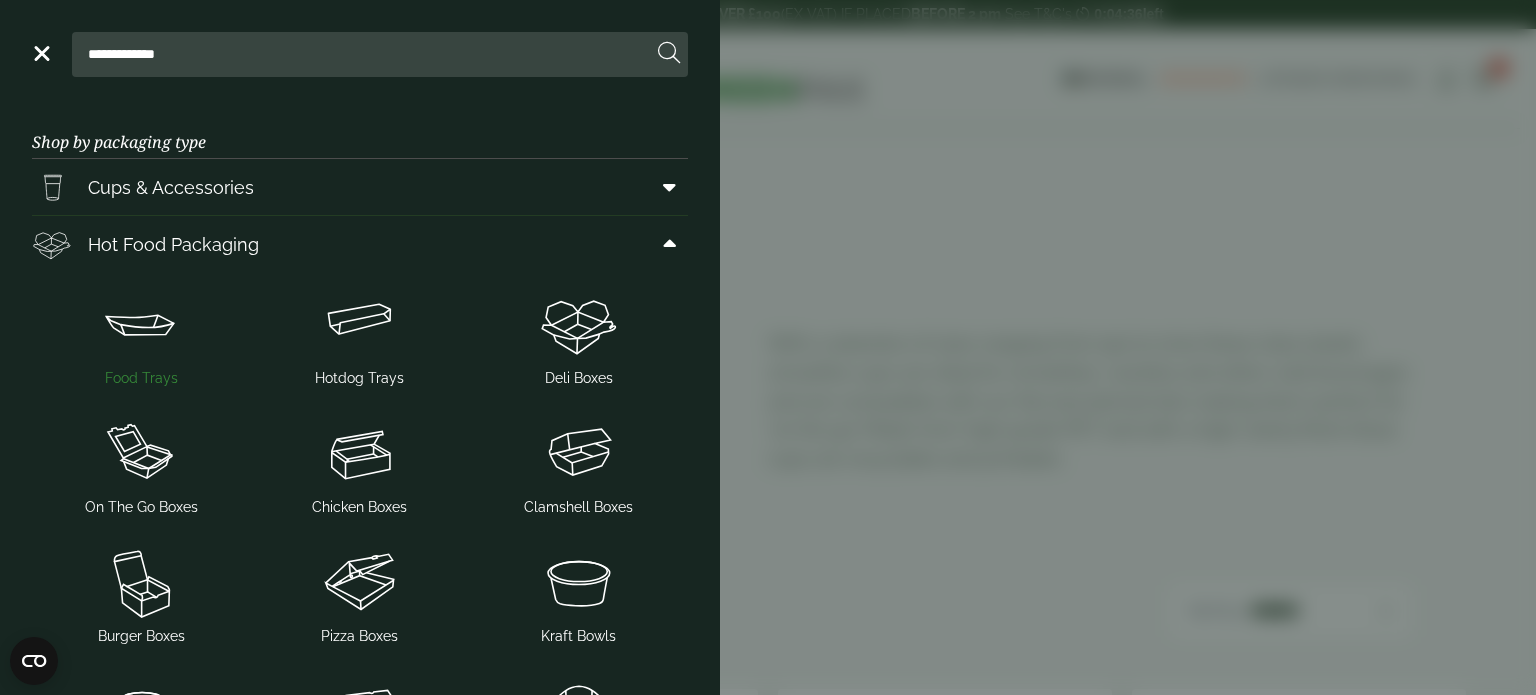 click at bounding box center [141, 324] 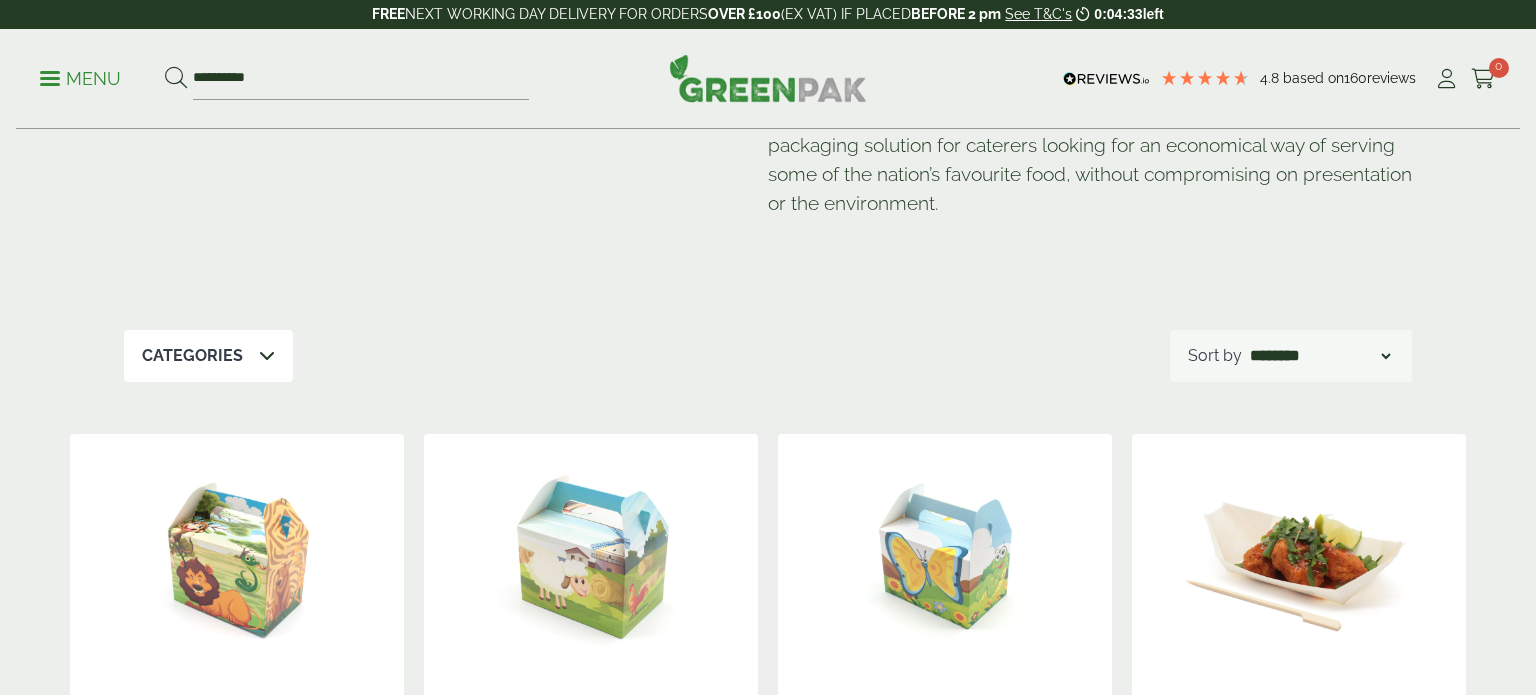 scroll, scrollTop: 679, scrollLeft: 0, axis: vertical 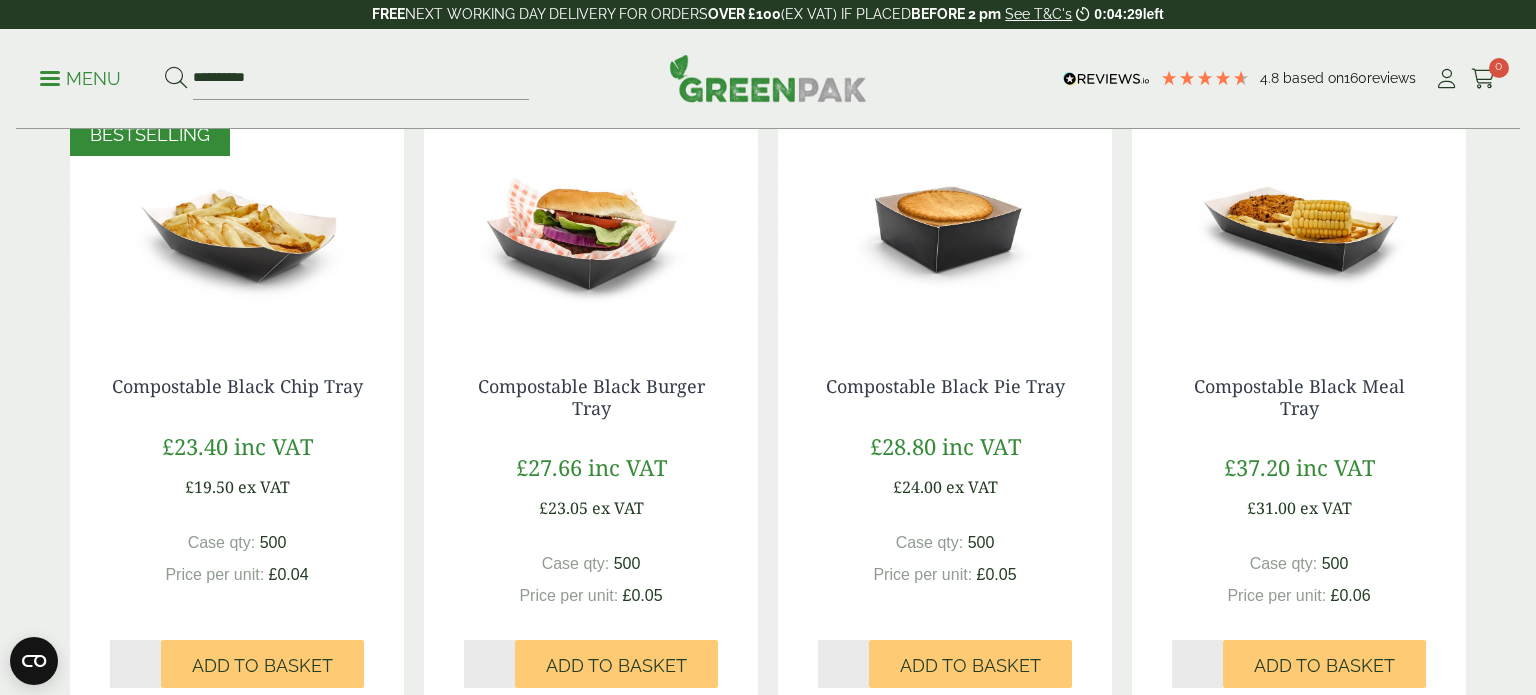 type on "*" 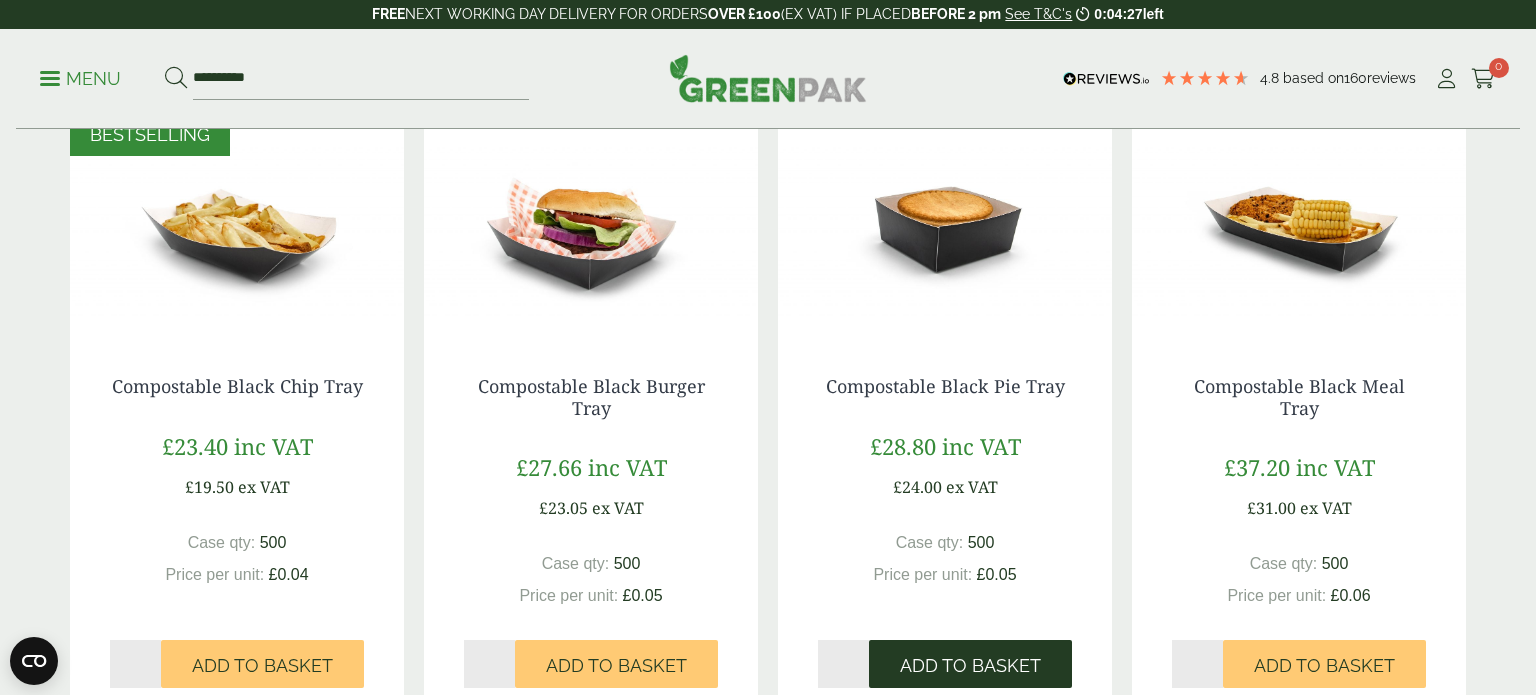 click on "Add to Basket" at bounding box center [970, 666] 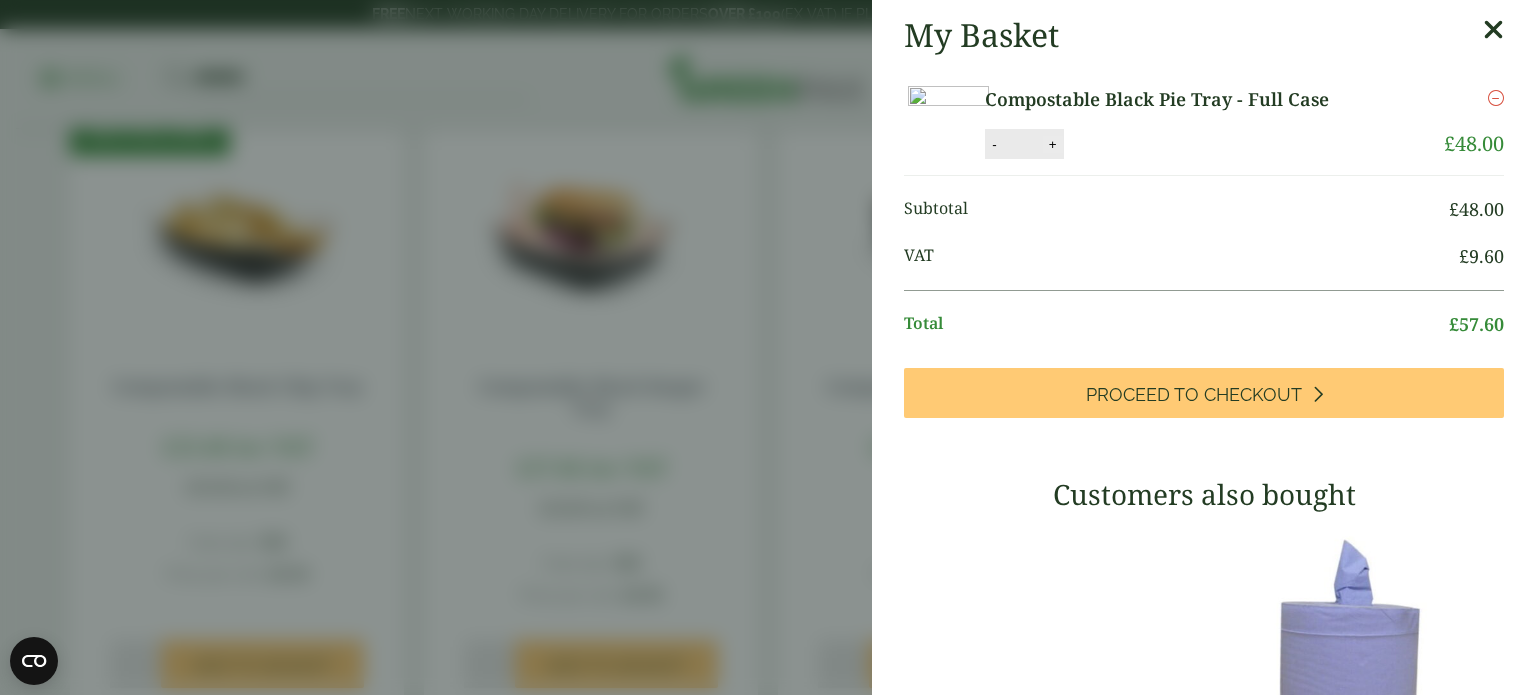 click on "+" at bounding box center [1053, 144] 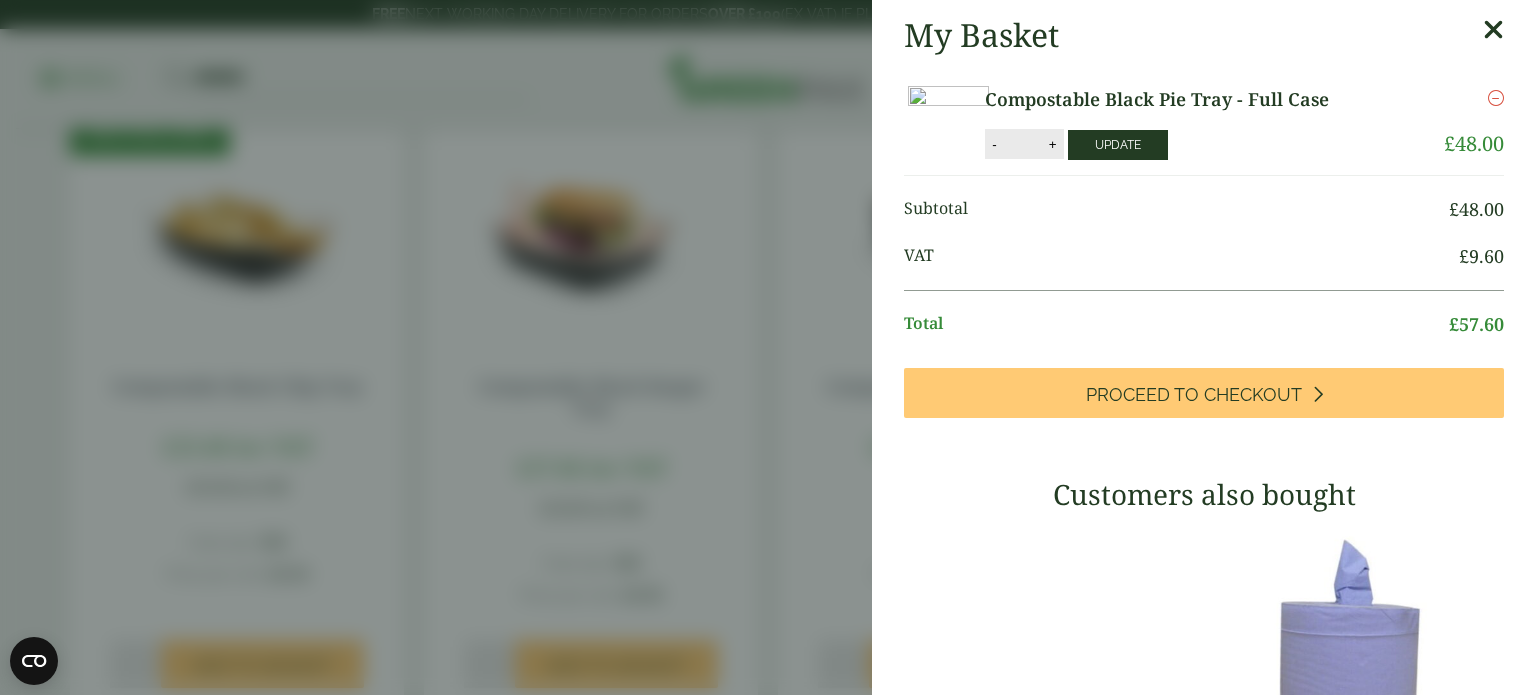 click on "Update" at bounding box center [1118, 145] 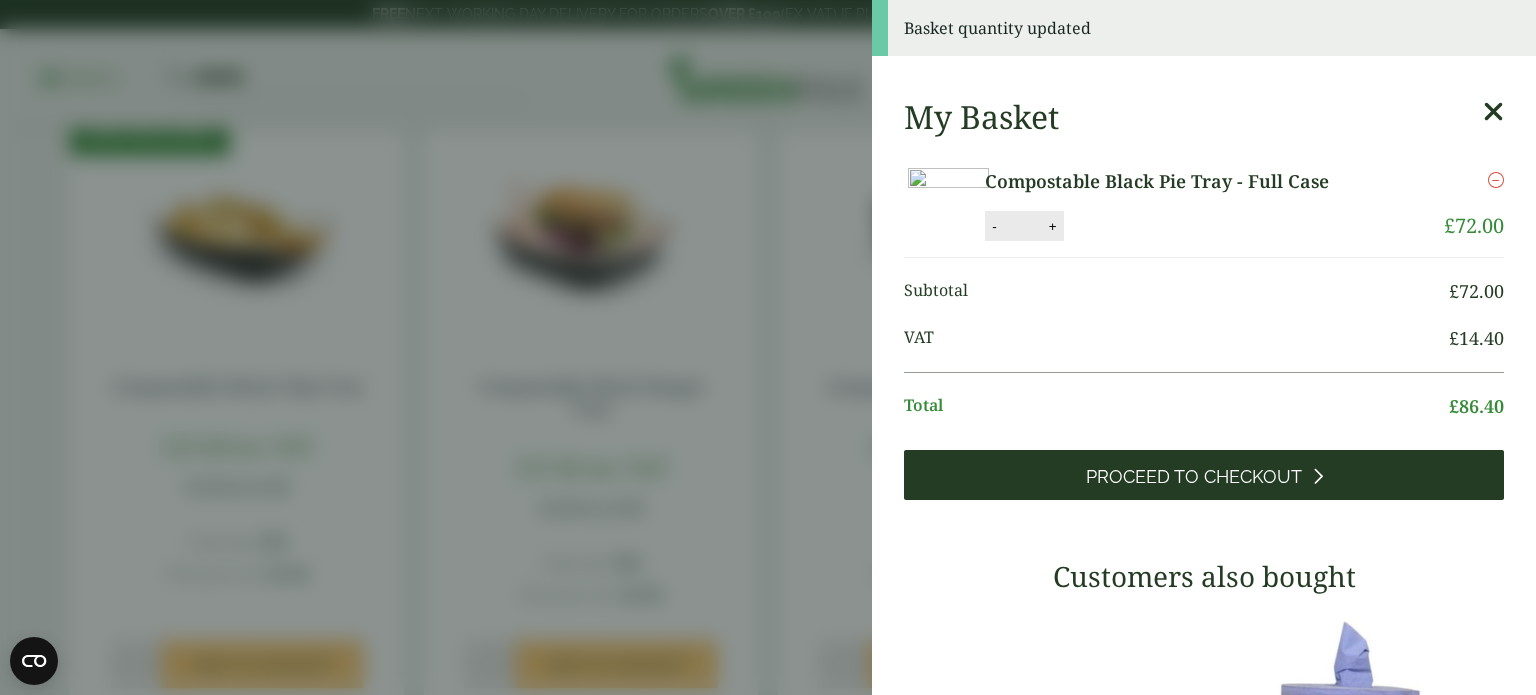 click on "Proceed to Checkout" at bounding box center (1204, 475) 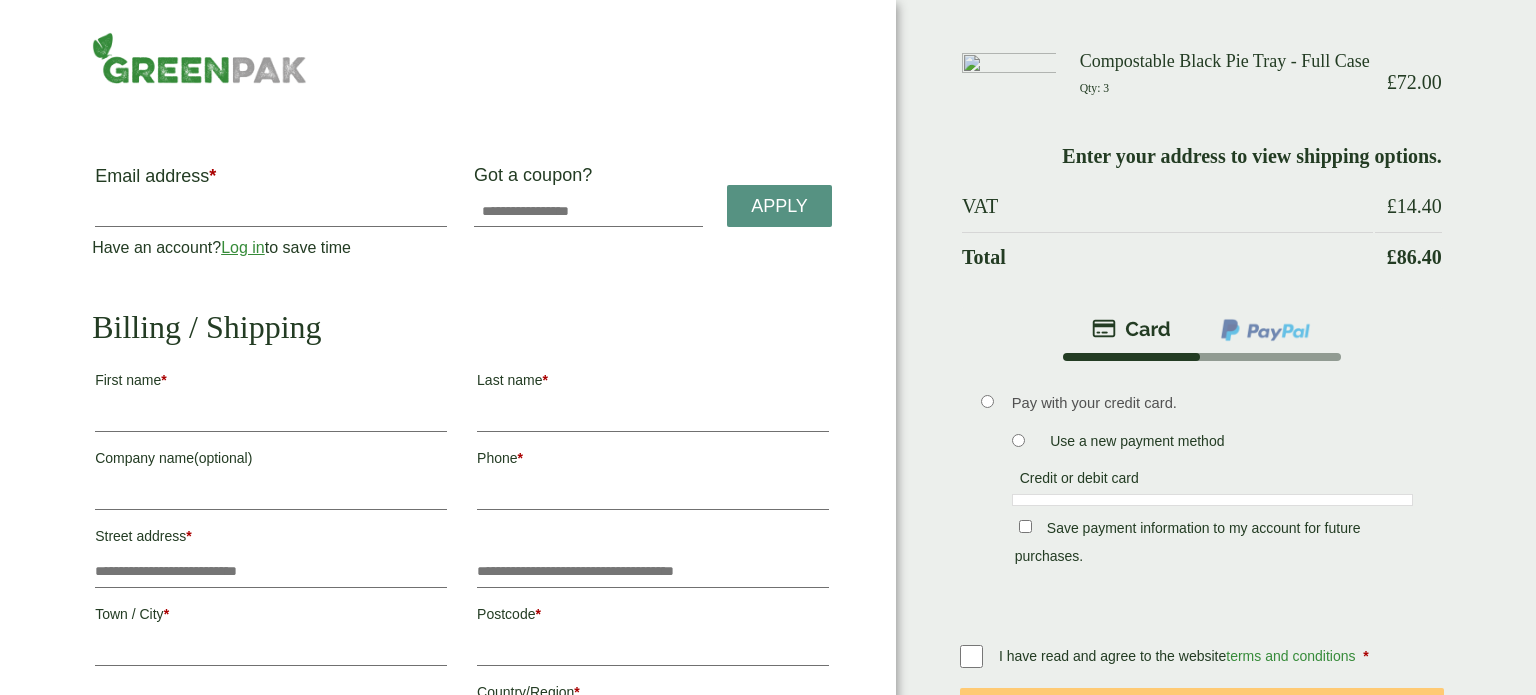 scroll, scrollTop: 0, scrollLeft: 0, axis: both 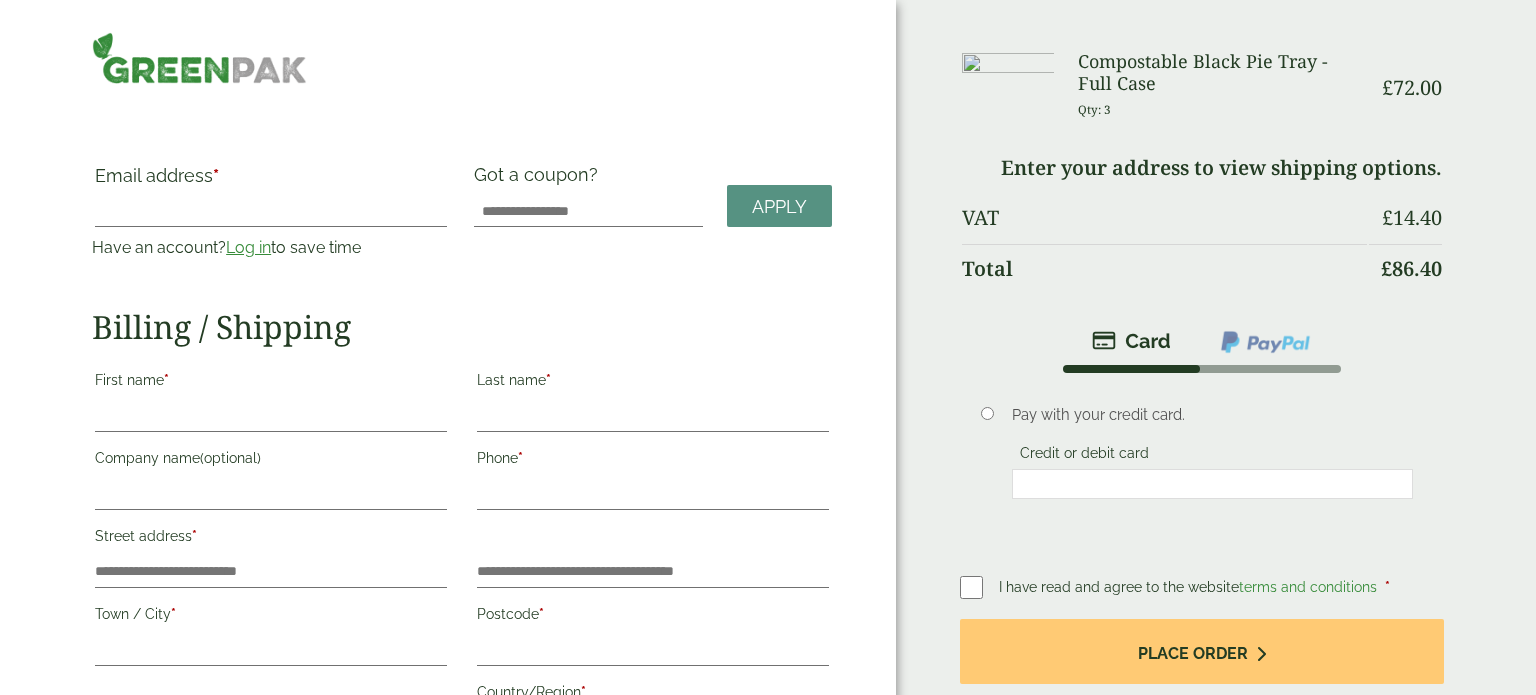 click on "Log in" at bounding box center (248, 247) 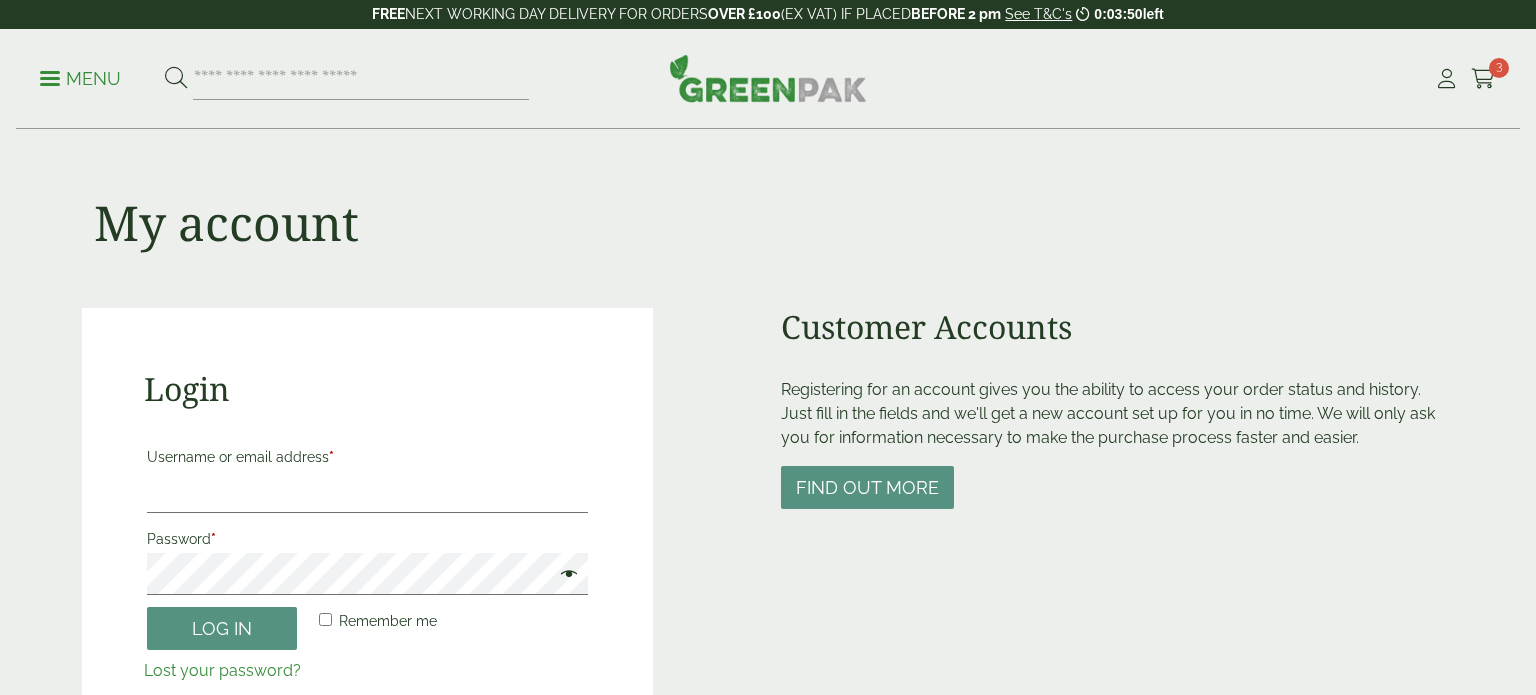 scroll, scrollTop: 0, scrollLeft: 0, axis: both 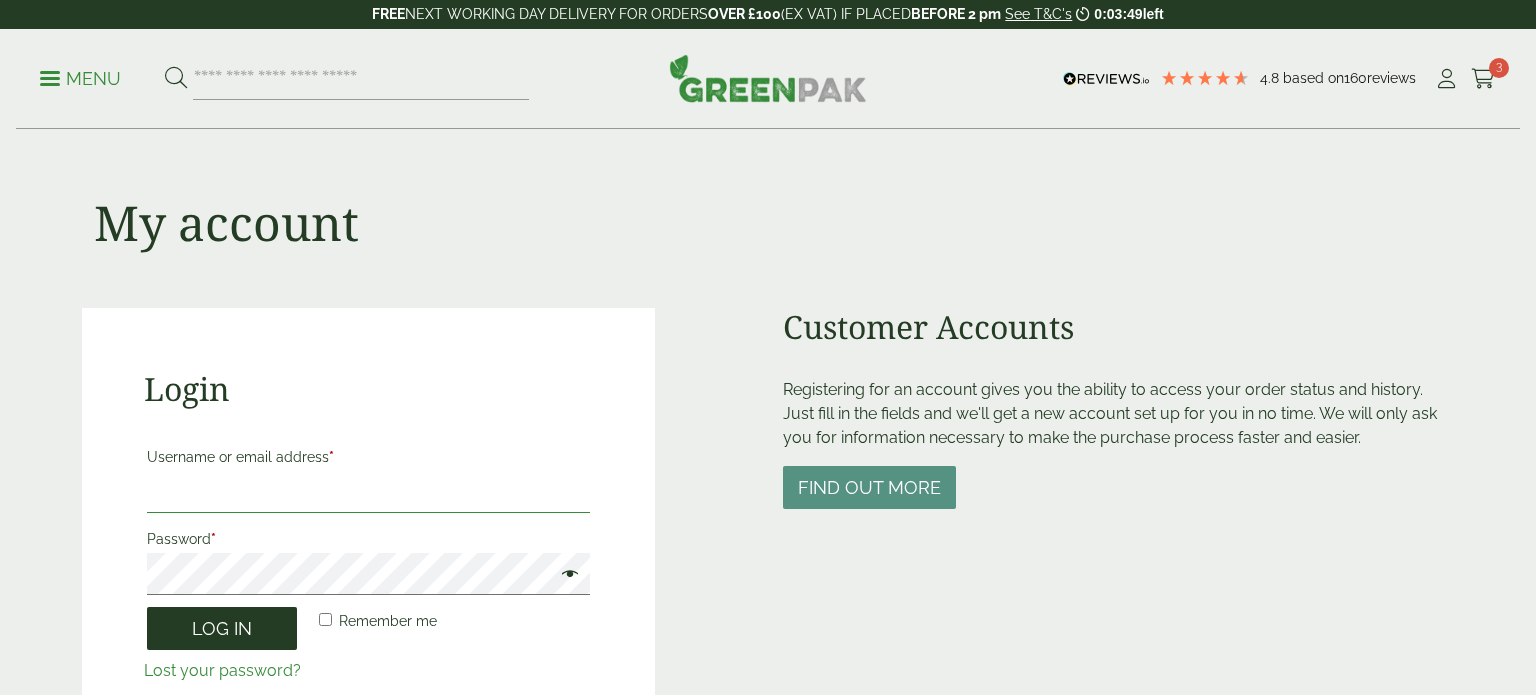 type on "**********" 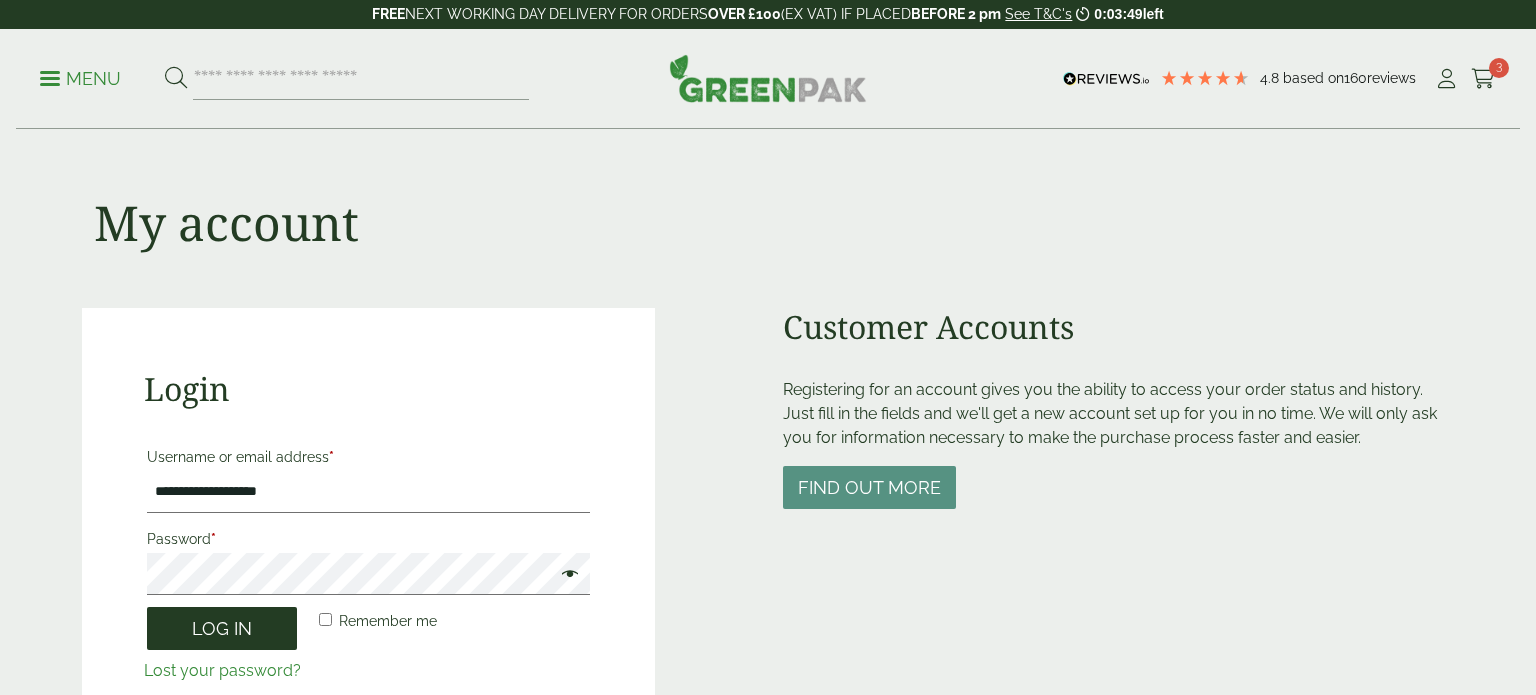 click on "Log in" at bounding box center (222, 628) 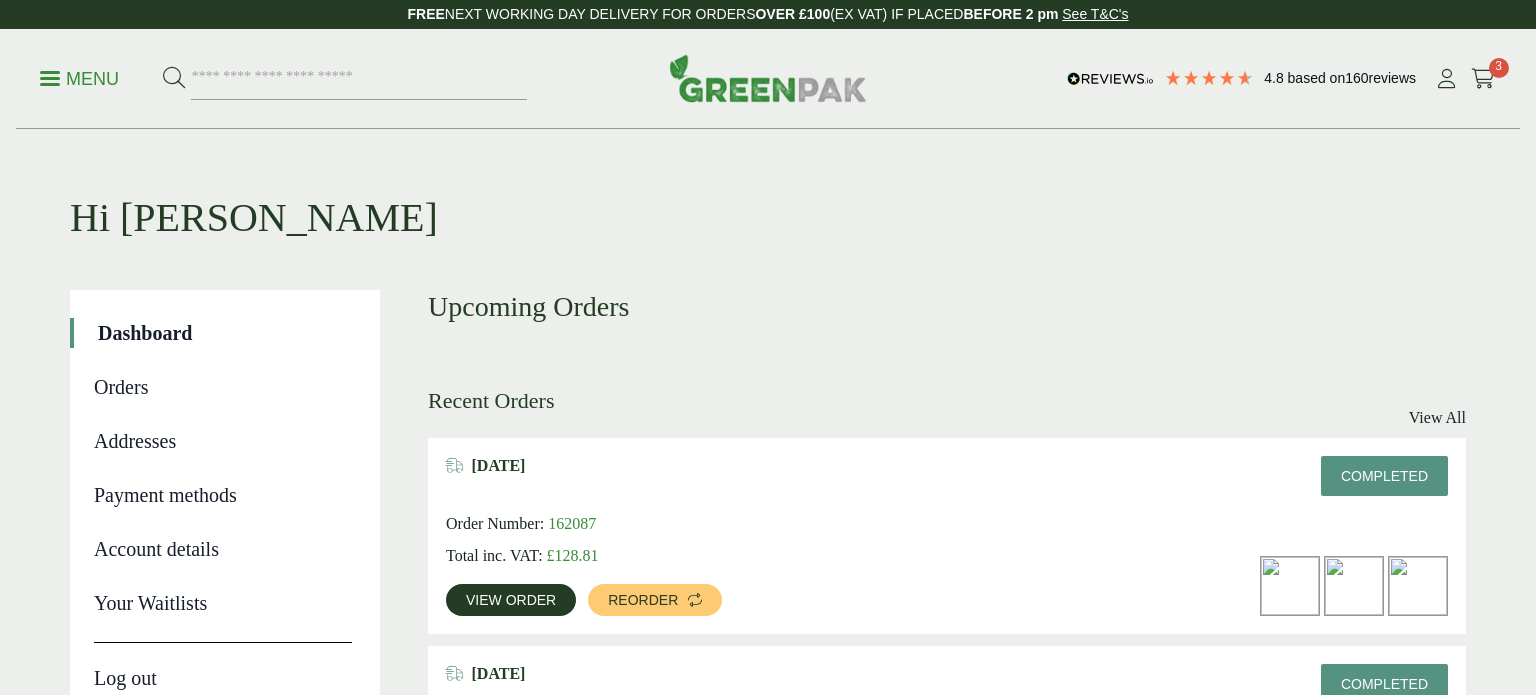 scroll, scrollTop: 0, scrollLeft: 0, axis: both 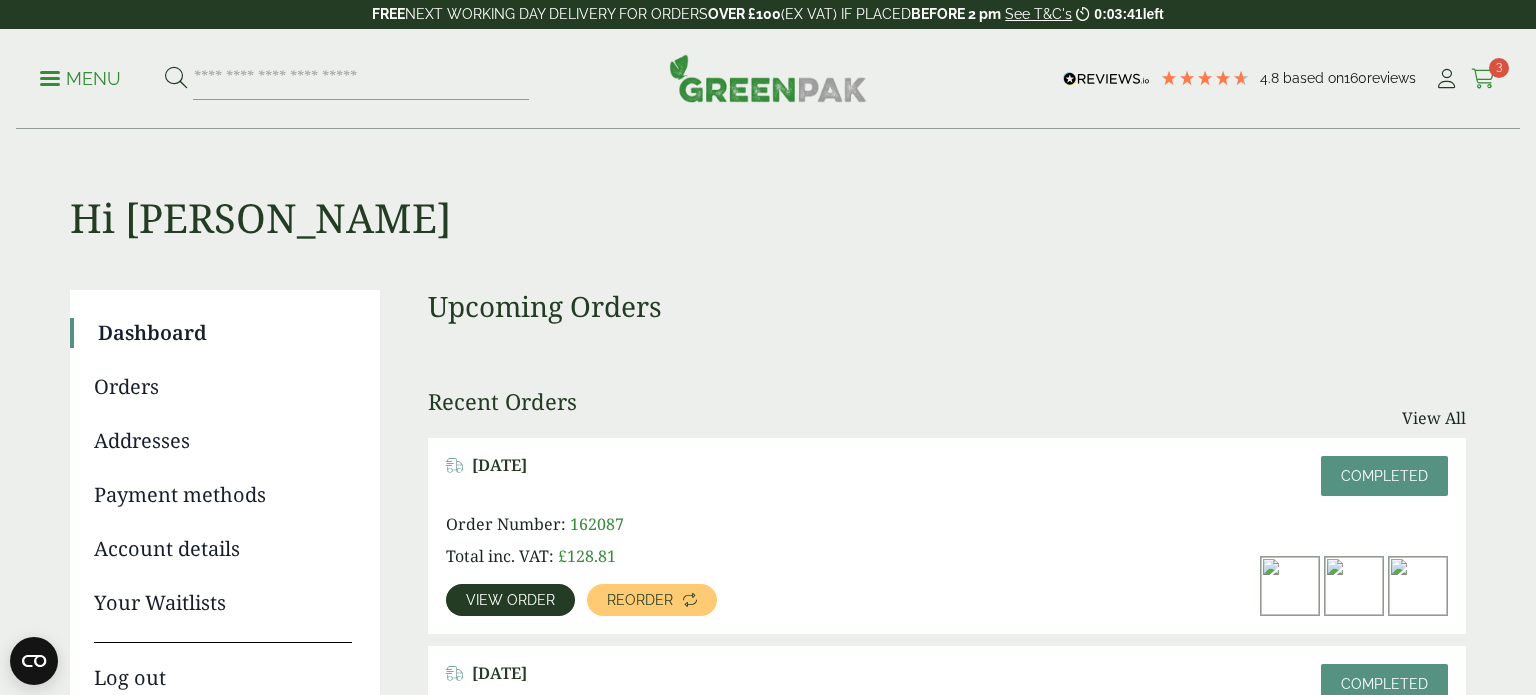 click at bounding box center [1483, 79] 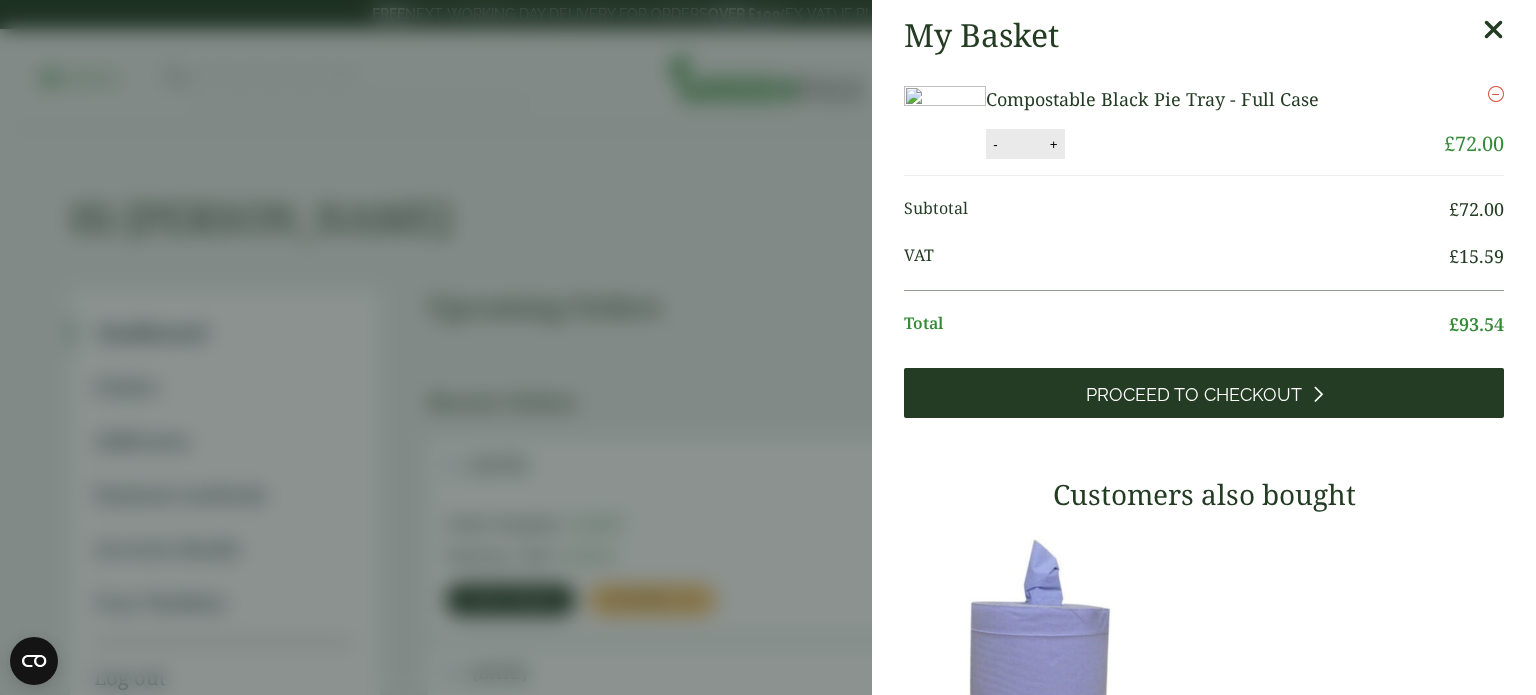 click on "Proceed to Checkout" at bounding box center [1194, 395] 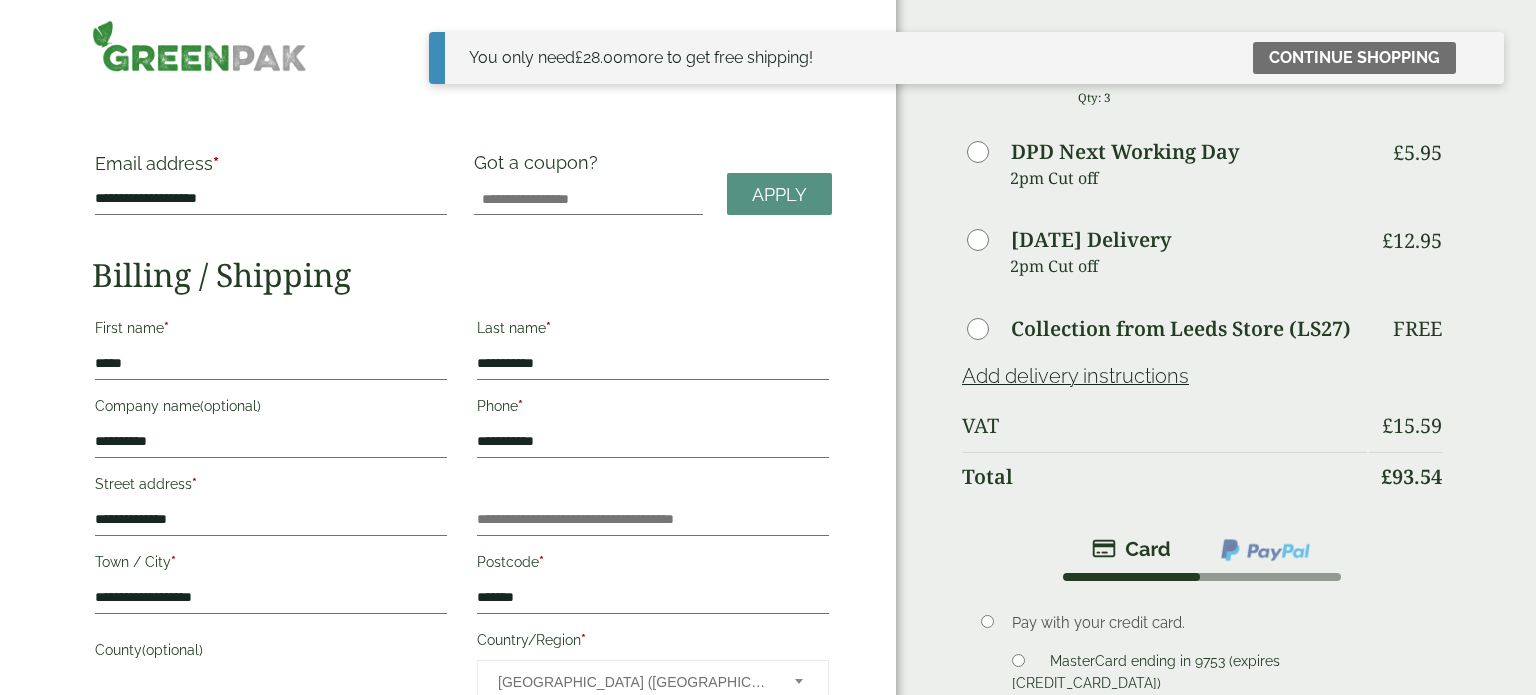 scroll, scrollTop: 36, scrollLeft: 0, axis: vertical 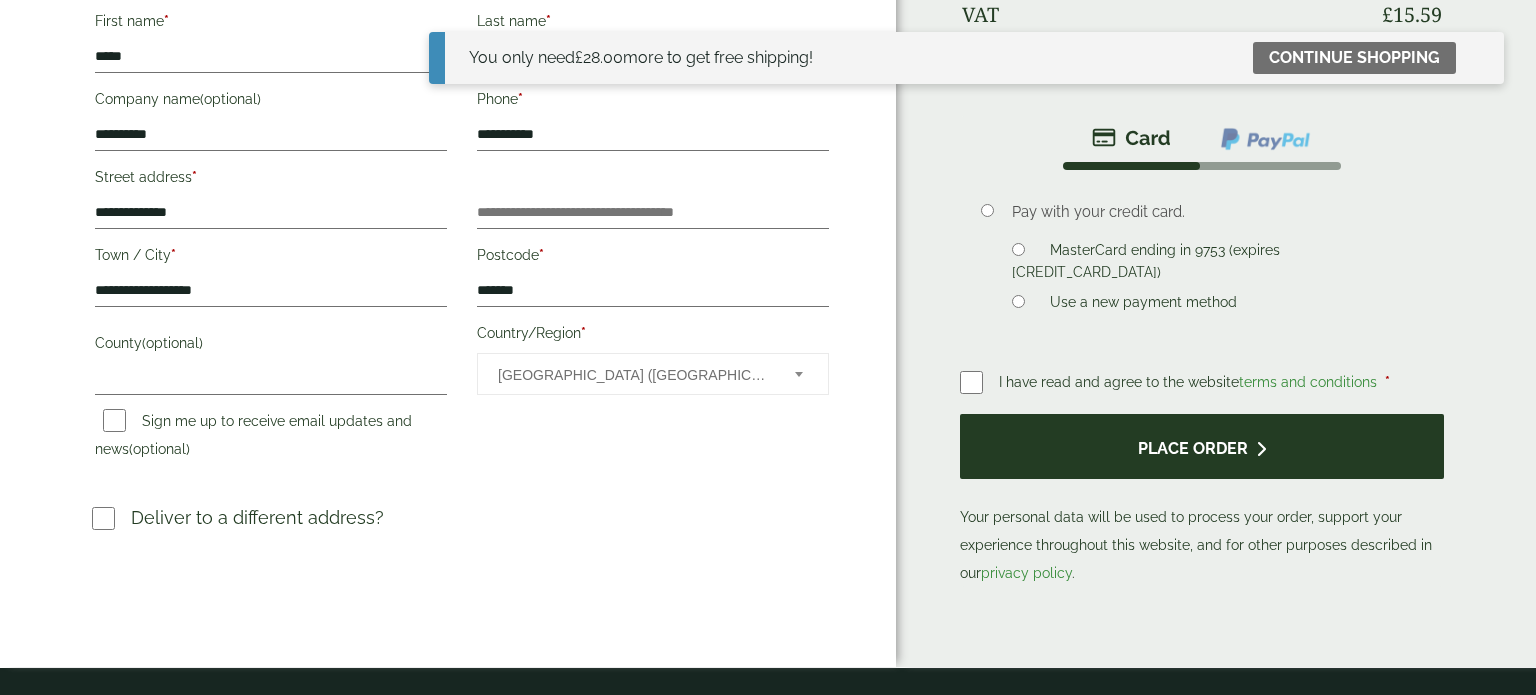 click on "Place order" at bounding box center (1202, 446) 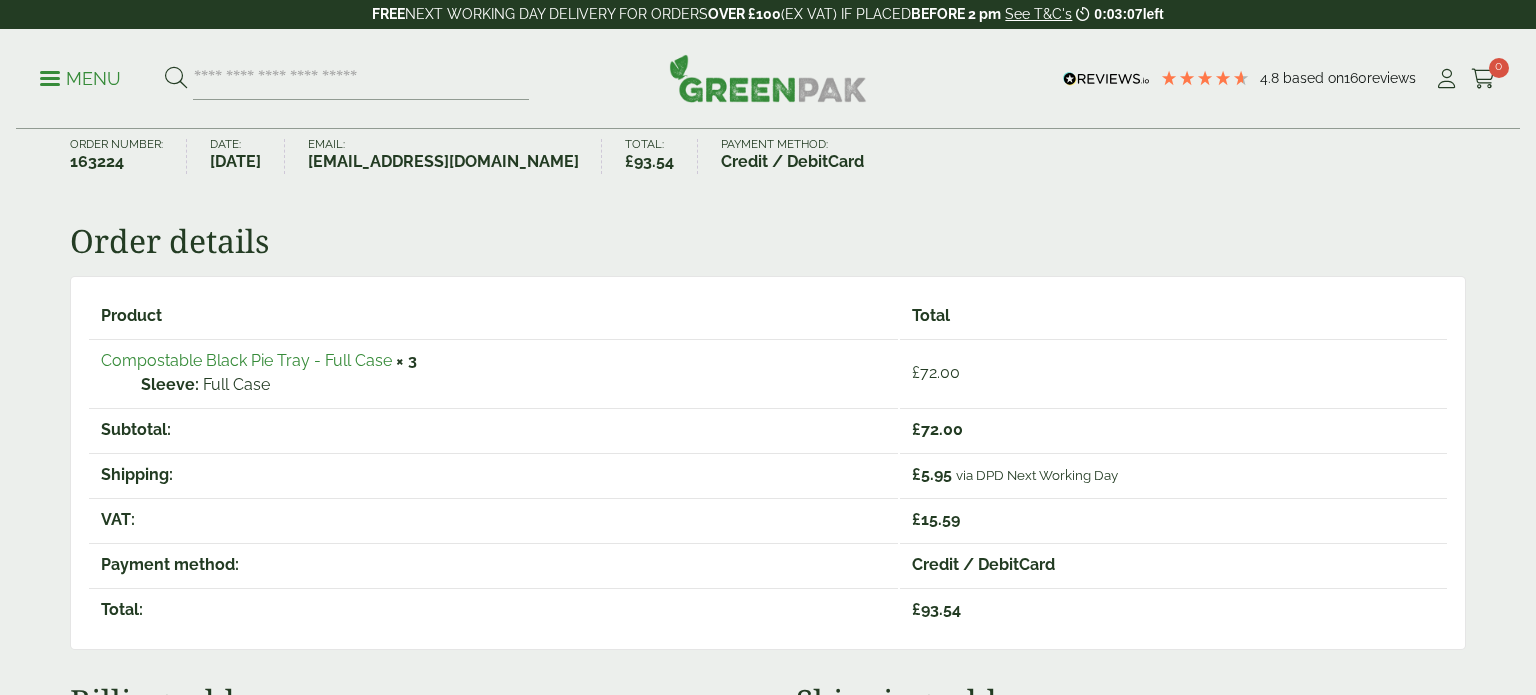scroll, scrollTop: 240, scrollLeft: 0, axis: vertical 